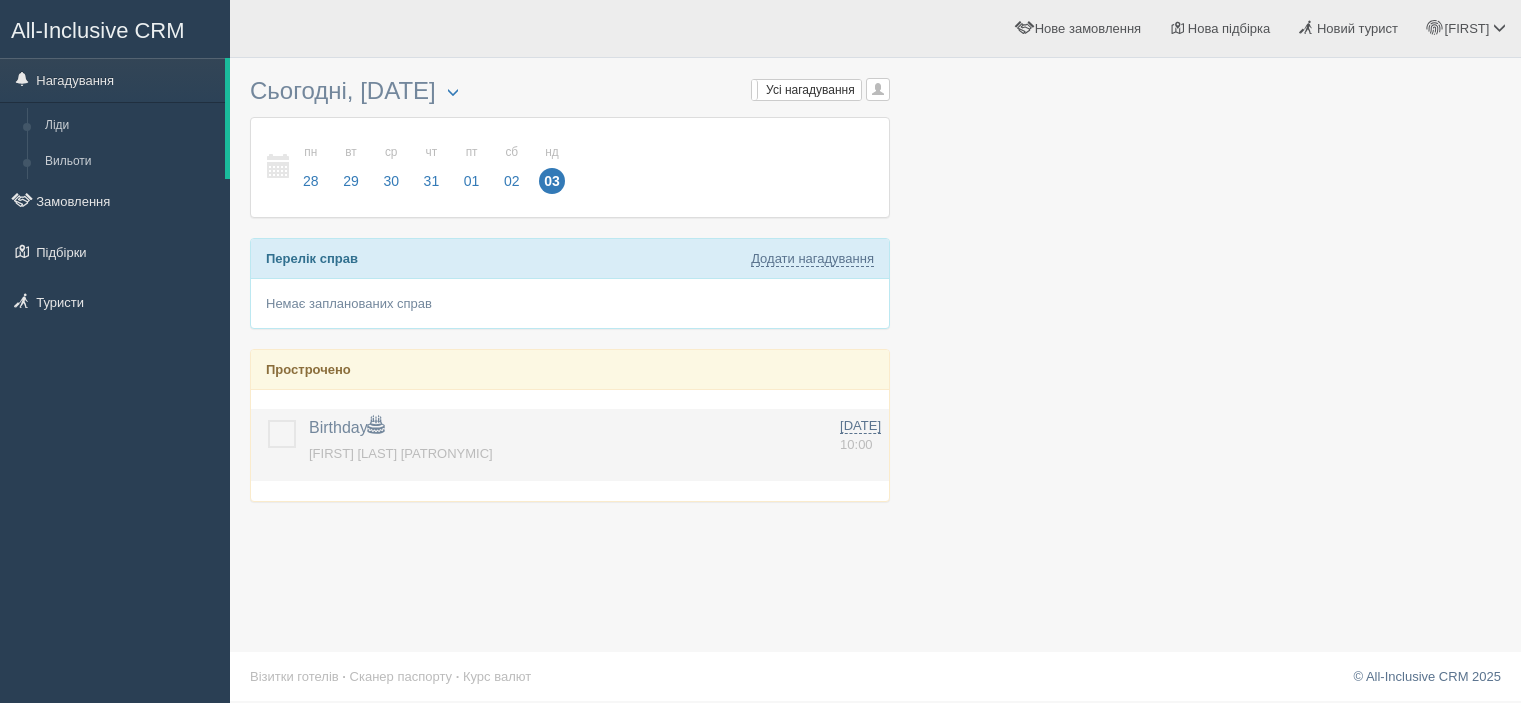 scroll, scrollTop: 0, scrollLeft: 0, axis: both 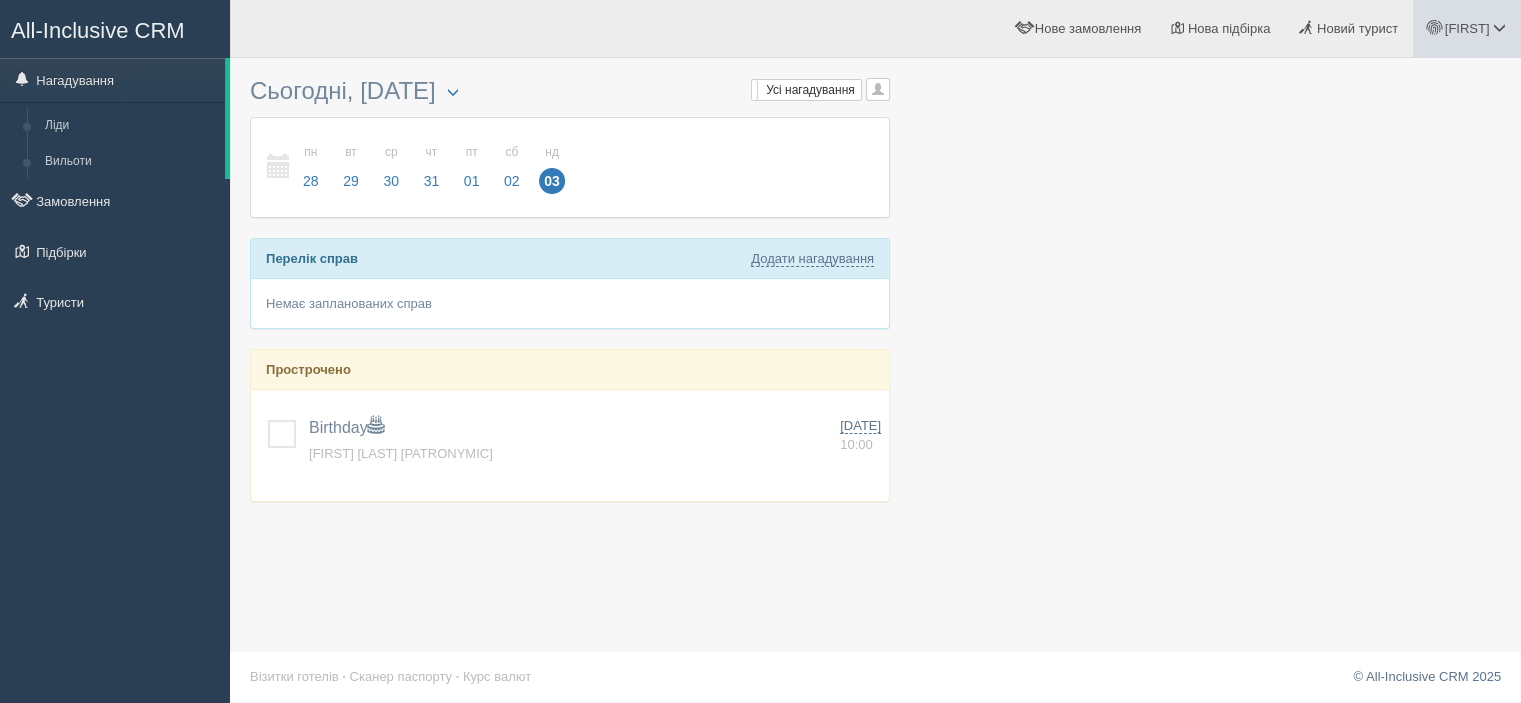 click on "[FIRST]" at bounding box center (1467, 28) 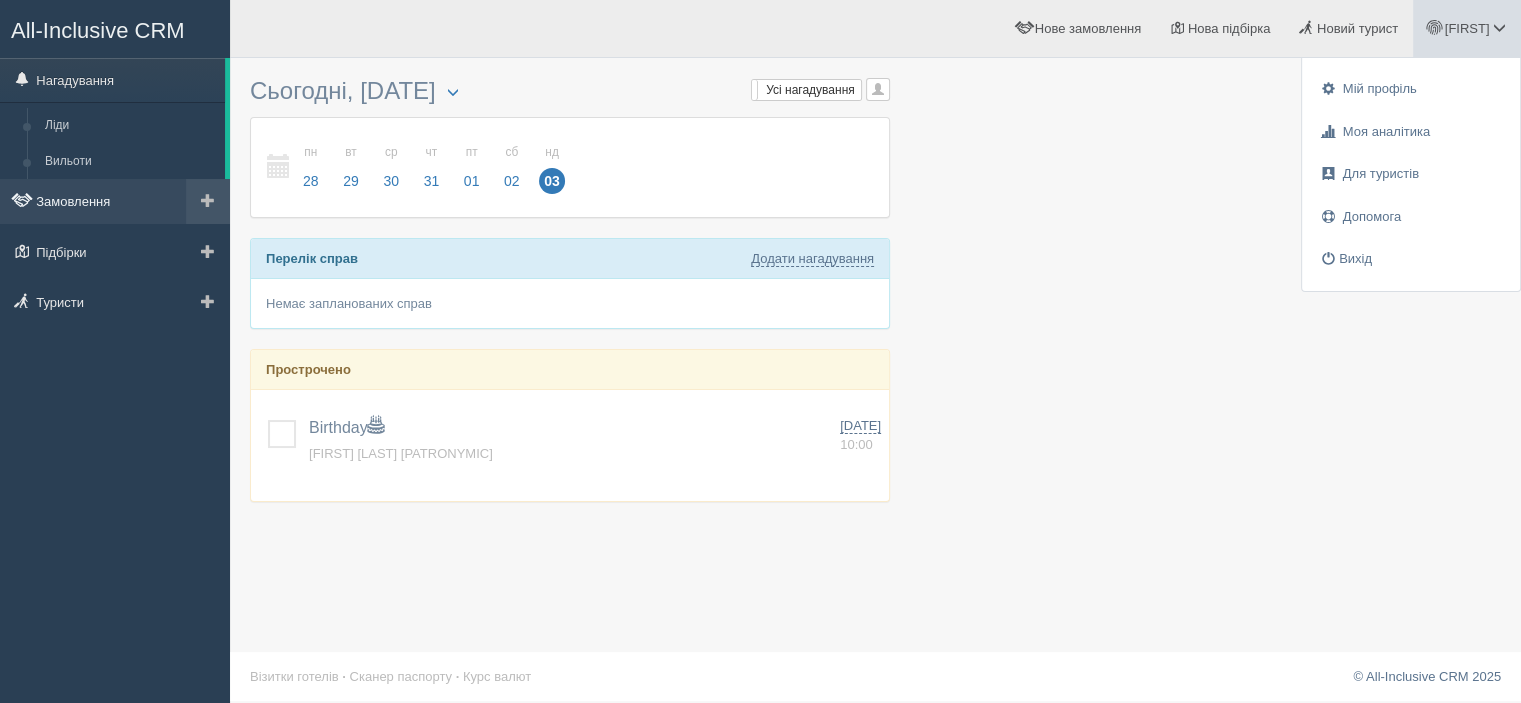 click on "Замовлення" at bounding box center (115, 201) 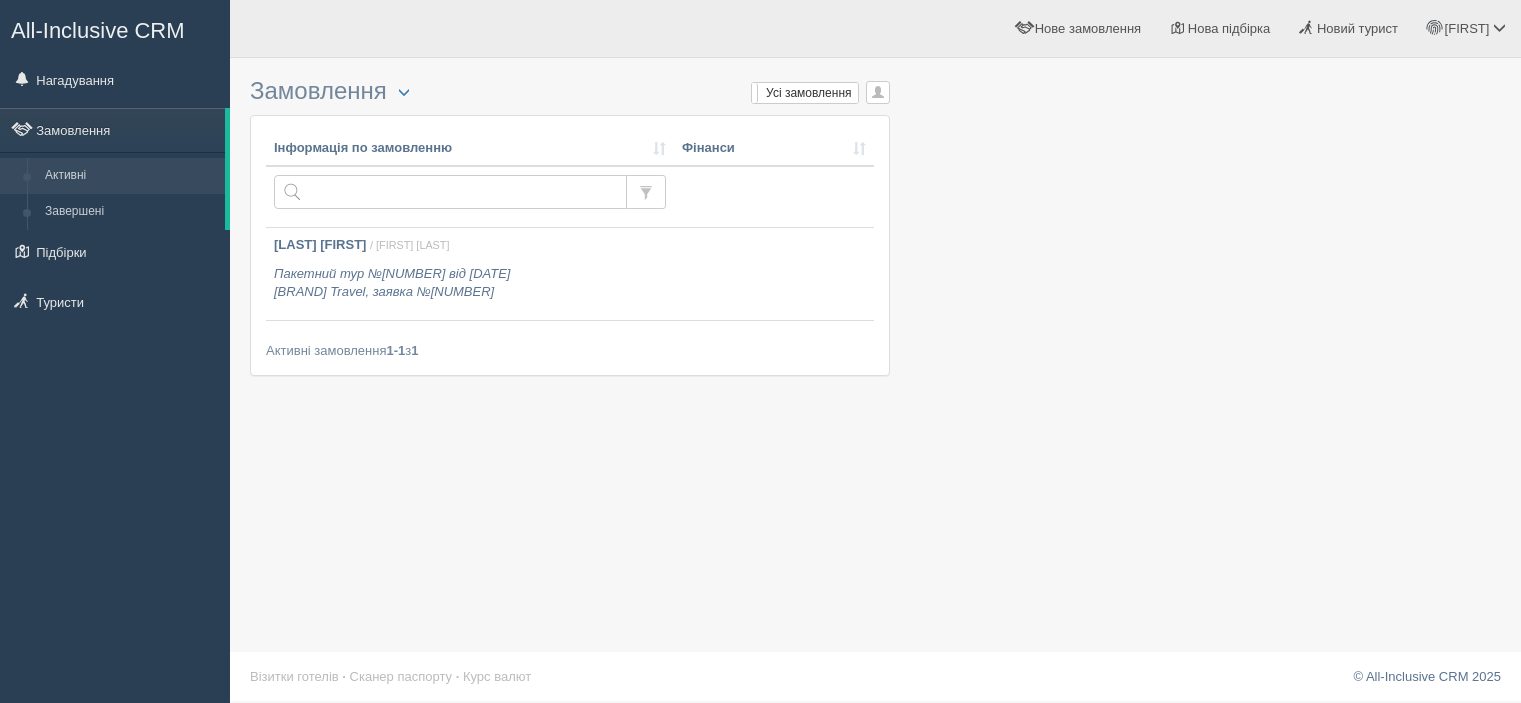scroll, scrollTop: 0, scrollLeft: 0, axis: both 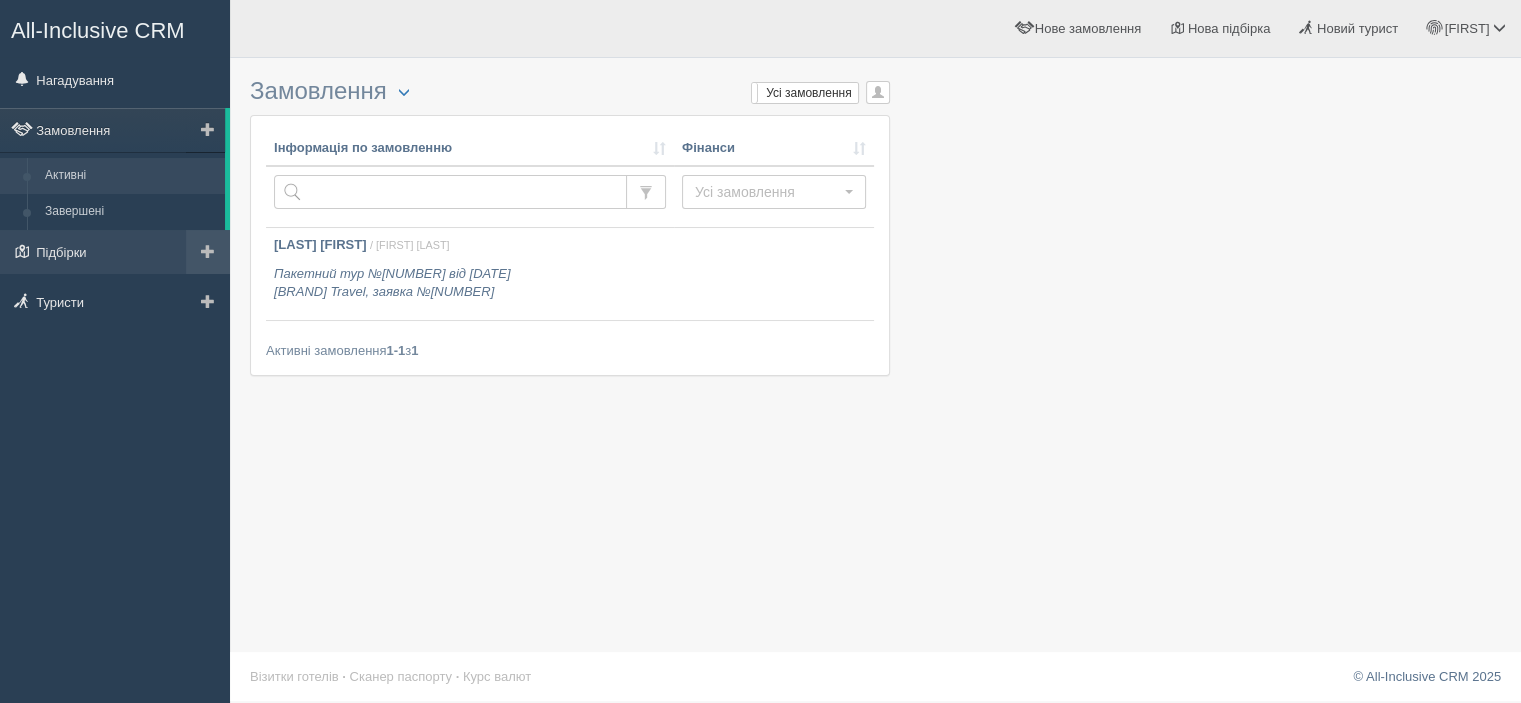click at bounding box center [208, 251] 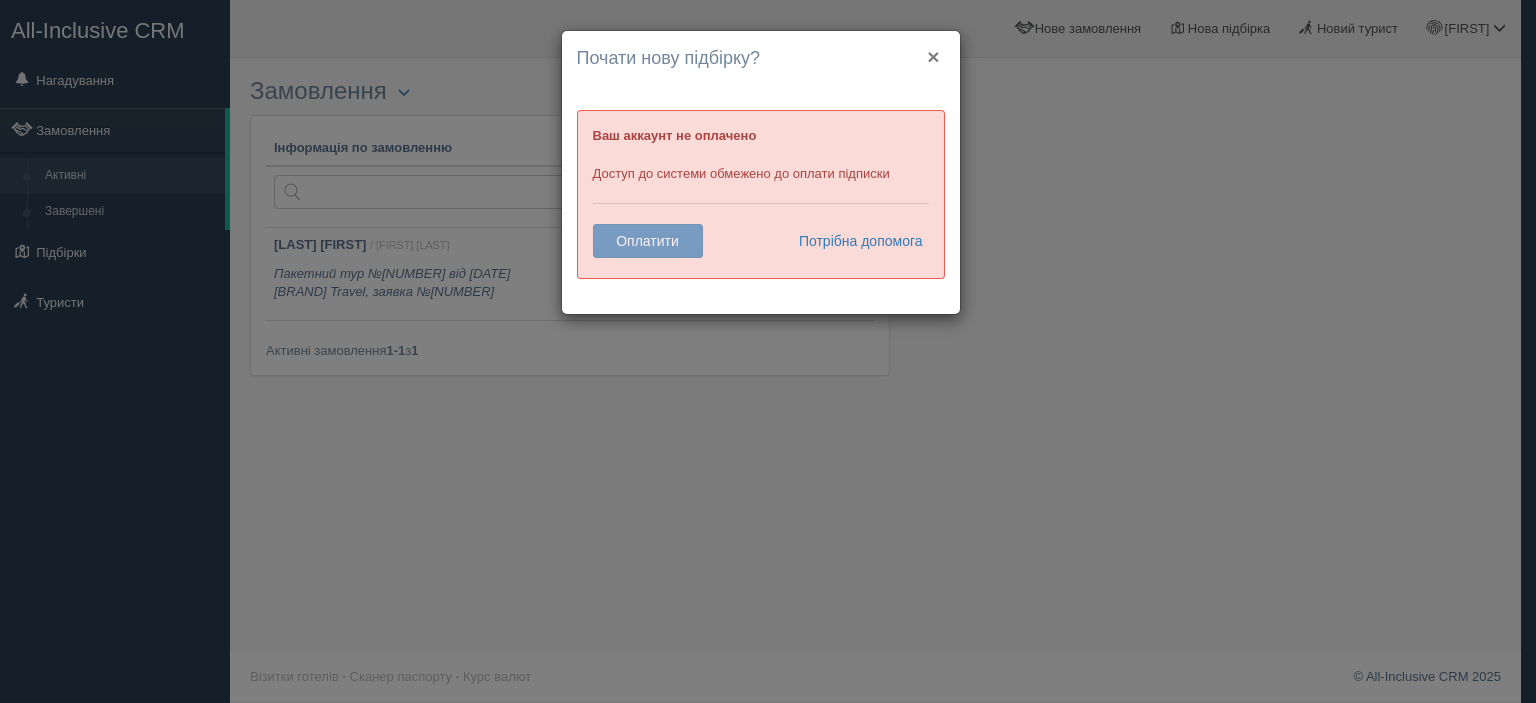 click on "×" at bounding box center (933, 56) 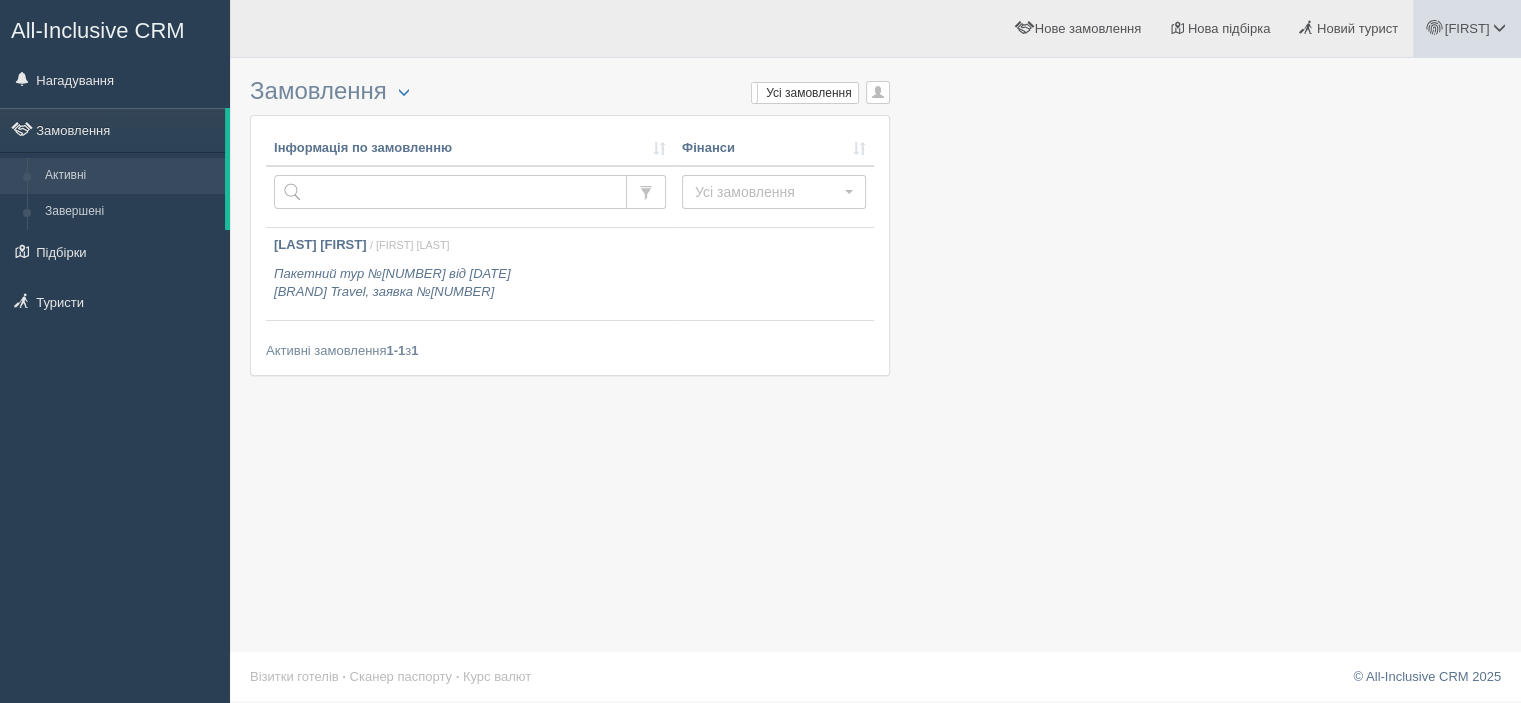 click on "[FIRST]" at bounding box center (1467, 28) 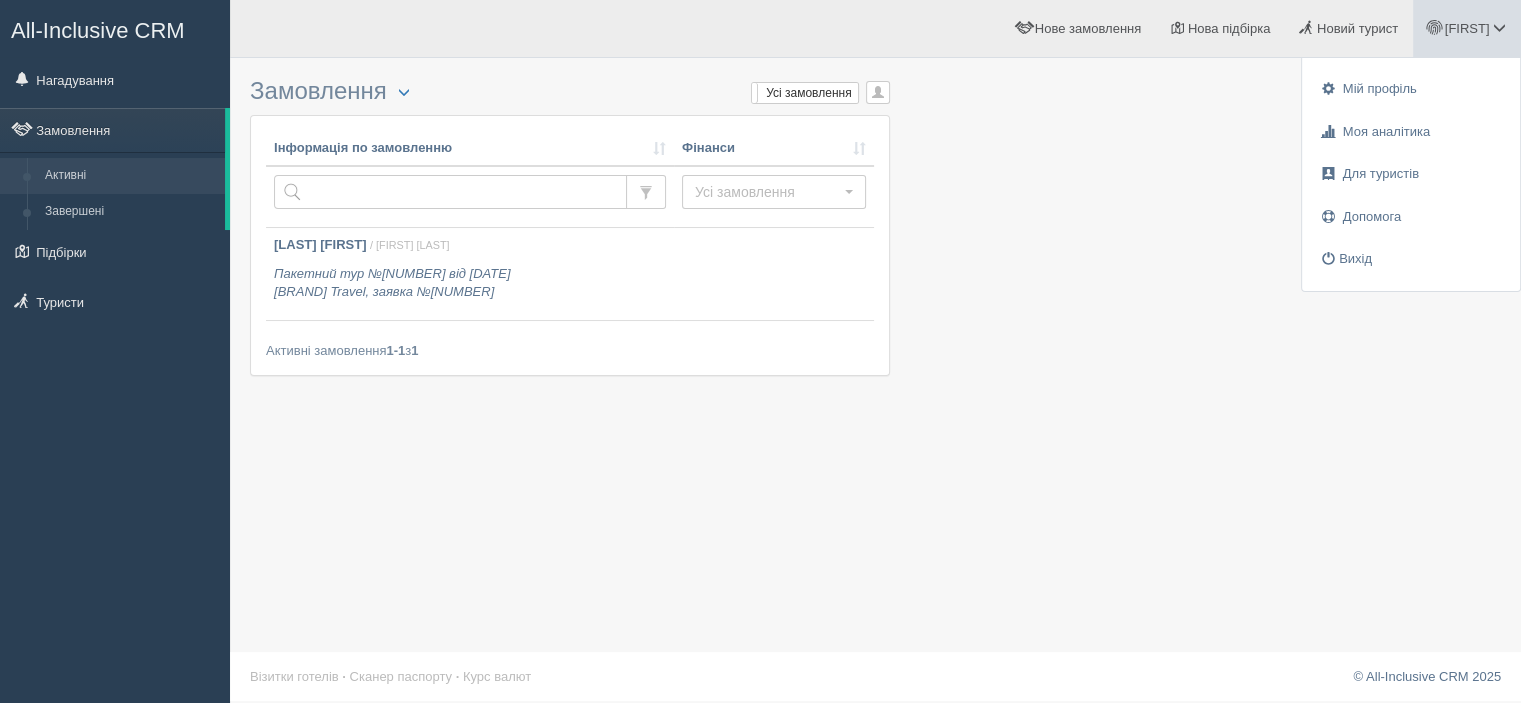 click at bounding box center [875, 232] 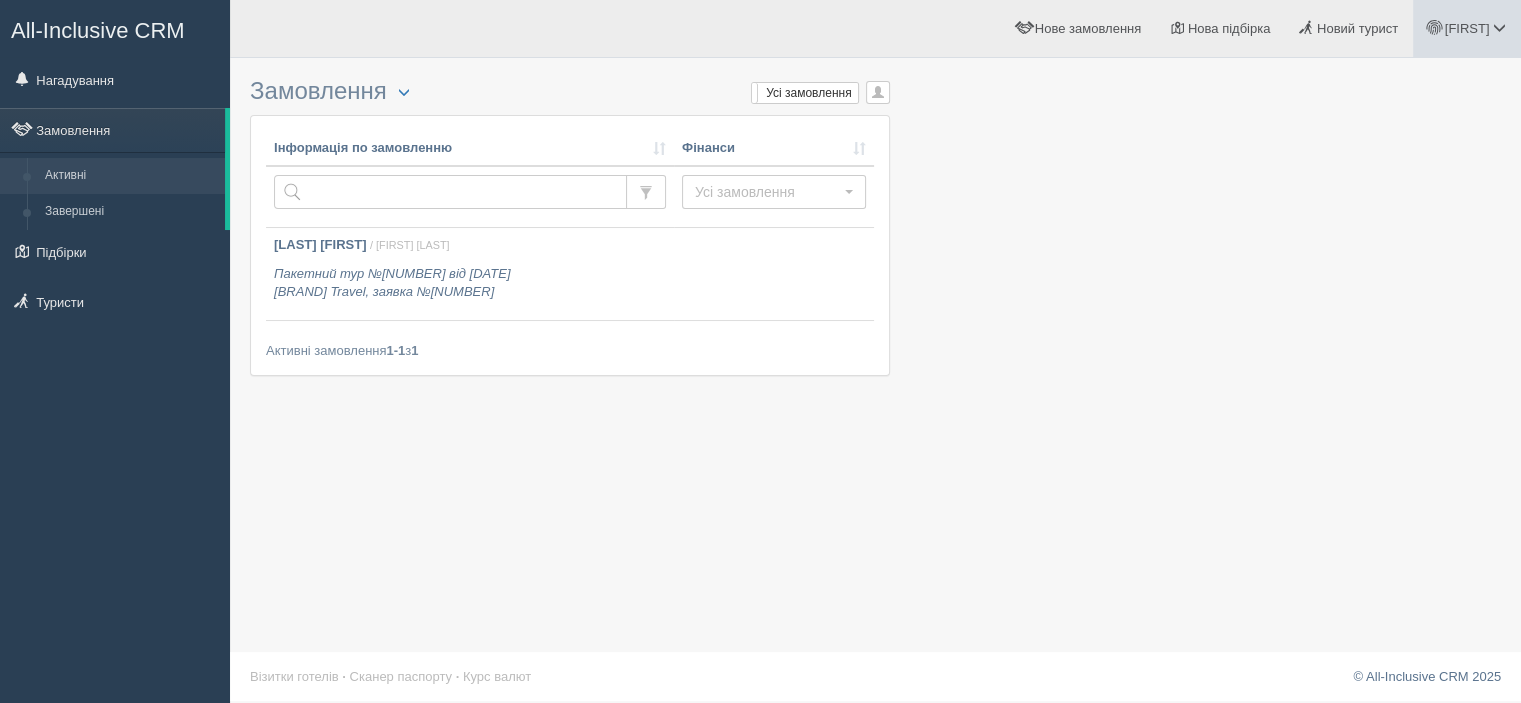 click on "[FIRST]" at bounding box center (1467, 28) 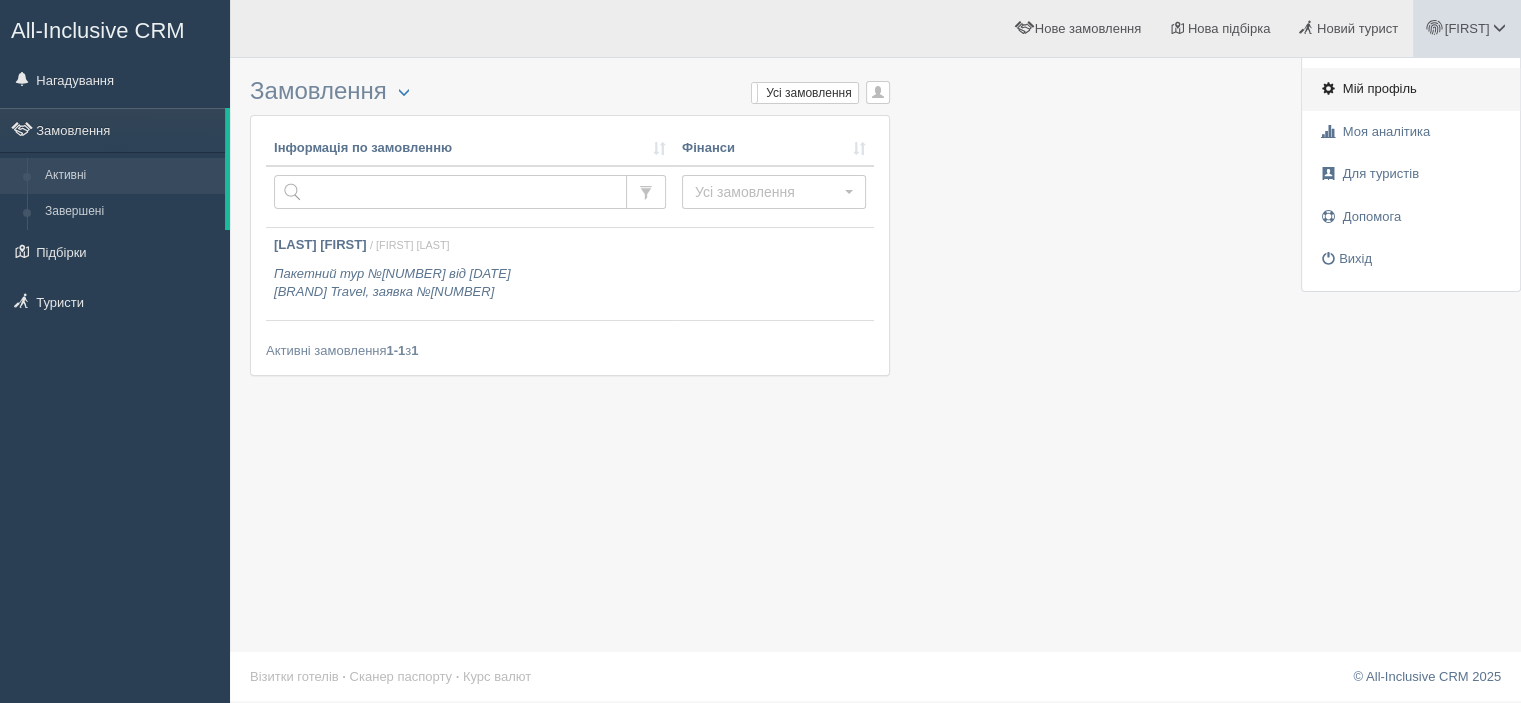 click on "Мій профіль" at bounding box center (1411, 89) 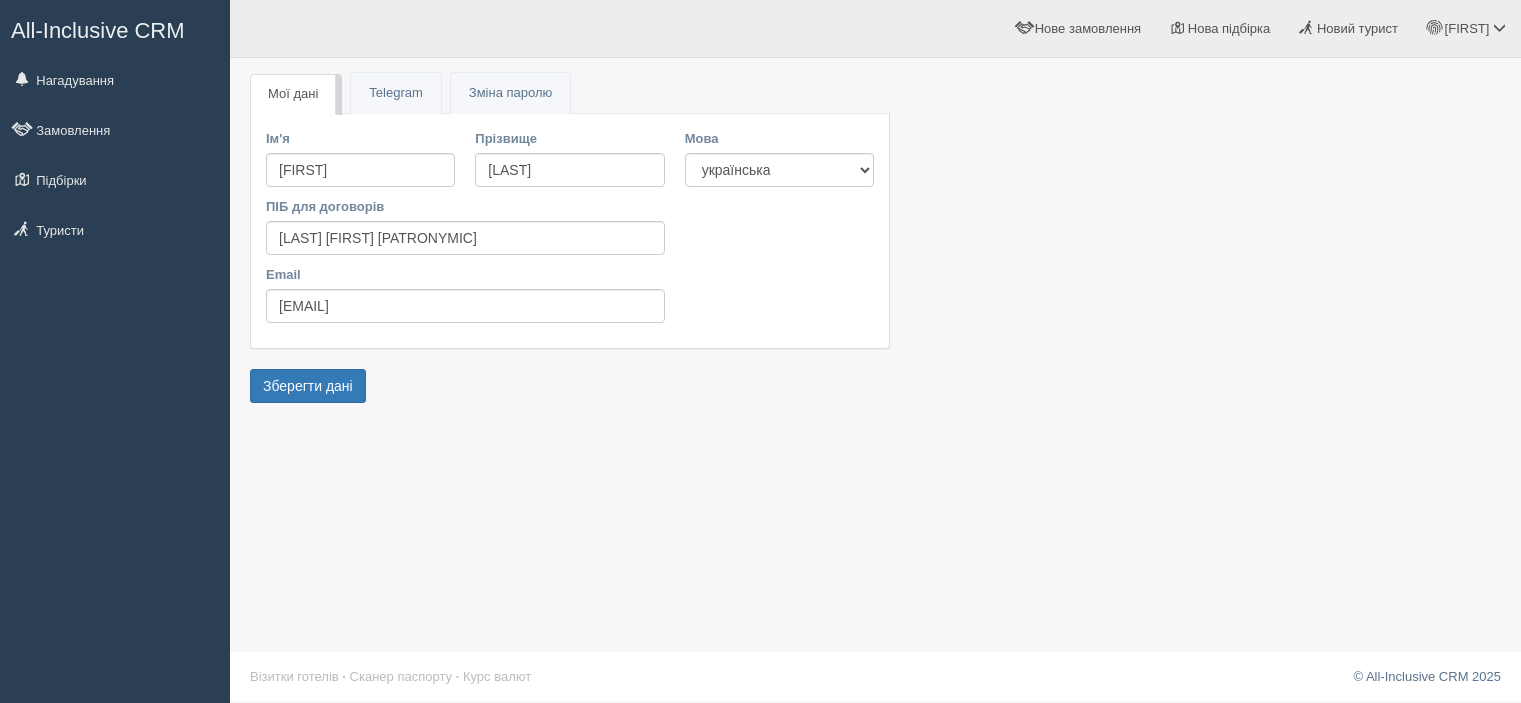 scroll, scrollTop: 0, scrollLeft: 0, axis: both 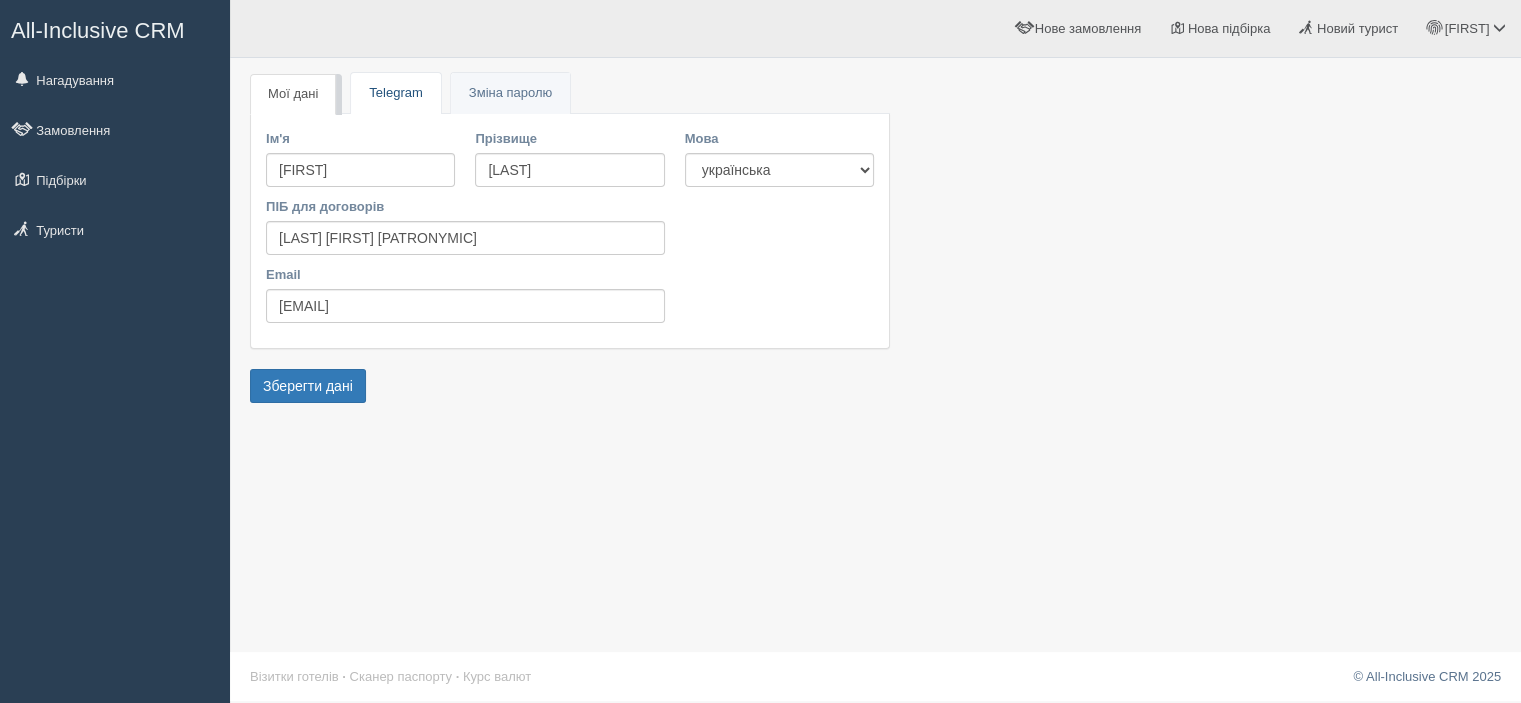 click on "Telegram" at bounding box center [395, 93] 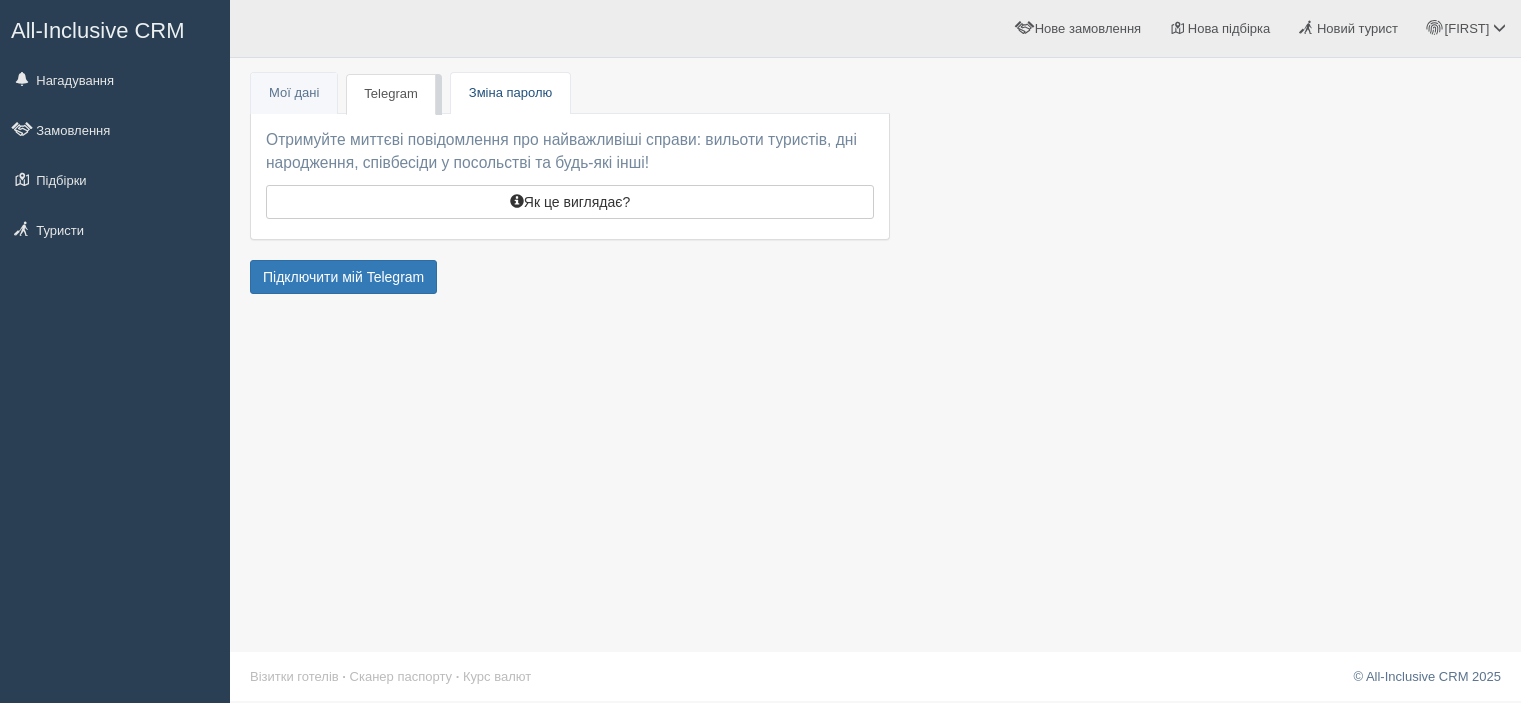 scroll, scrollTop: 0, scrollLeft: 0, axis: both 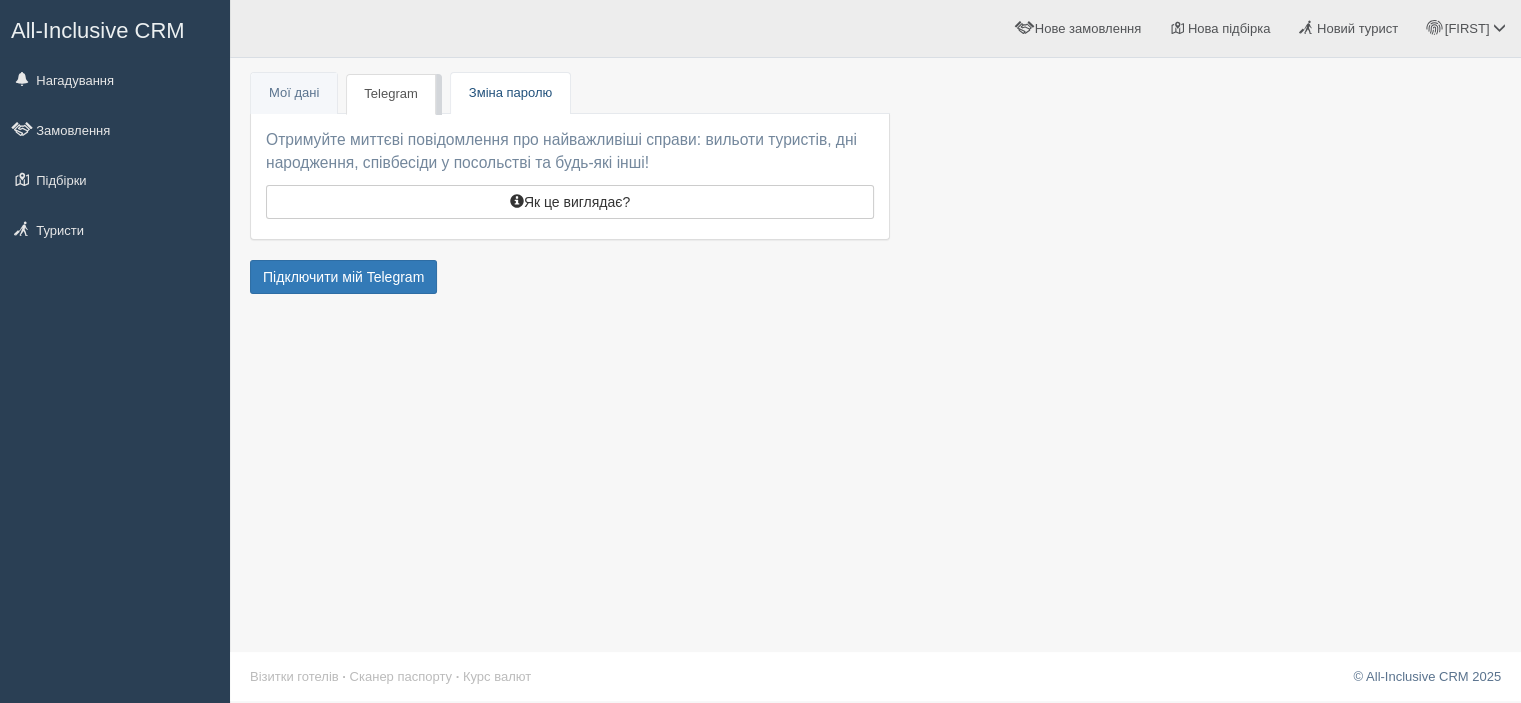 click on "Зміна паролю" at bounding box center [510, 92] 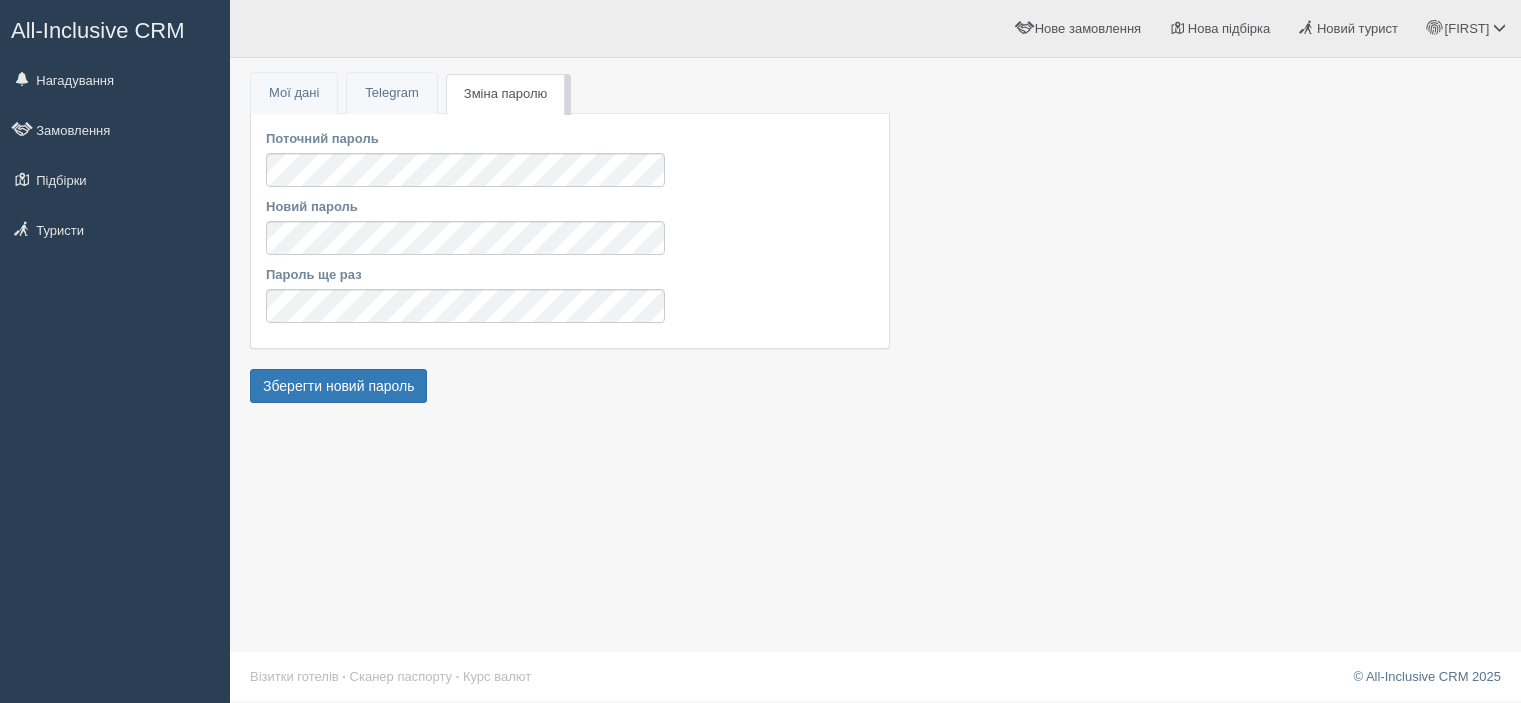 scroll, scrollTop: 0, scrollLeft: 0, axis: both 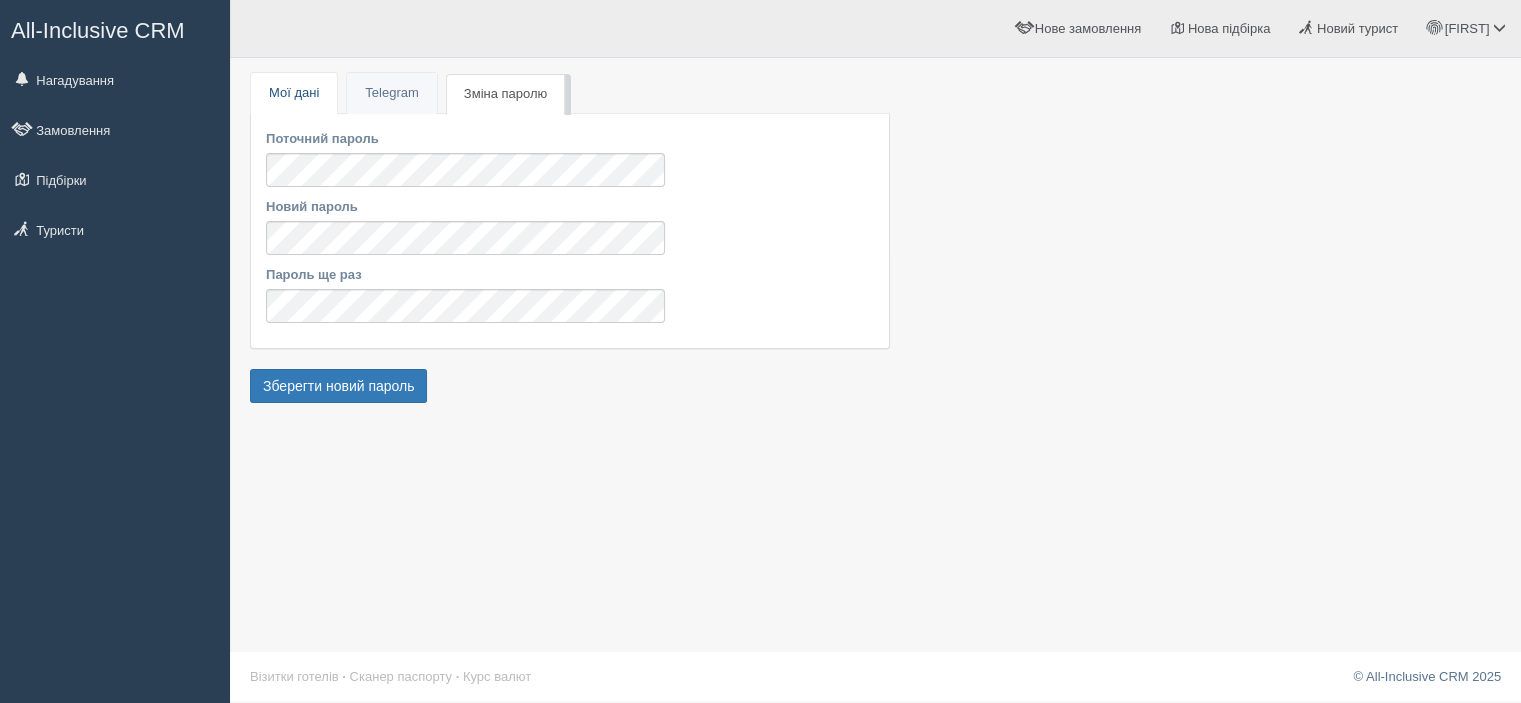 click on "Мої дані" at bounding box center [294, 93] 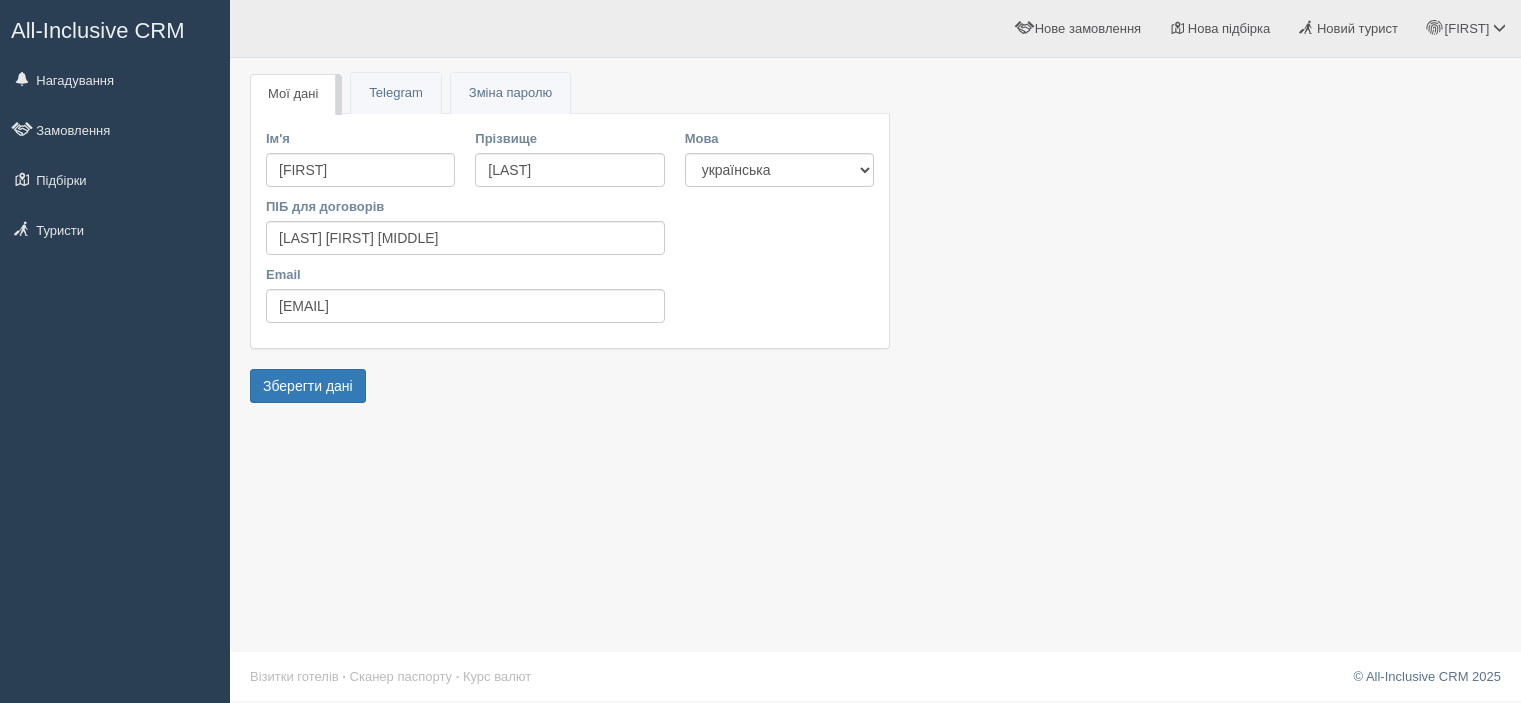 scroll, scrollTop: 0, scrollLeft: 0, axis: both 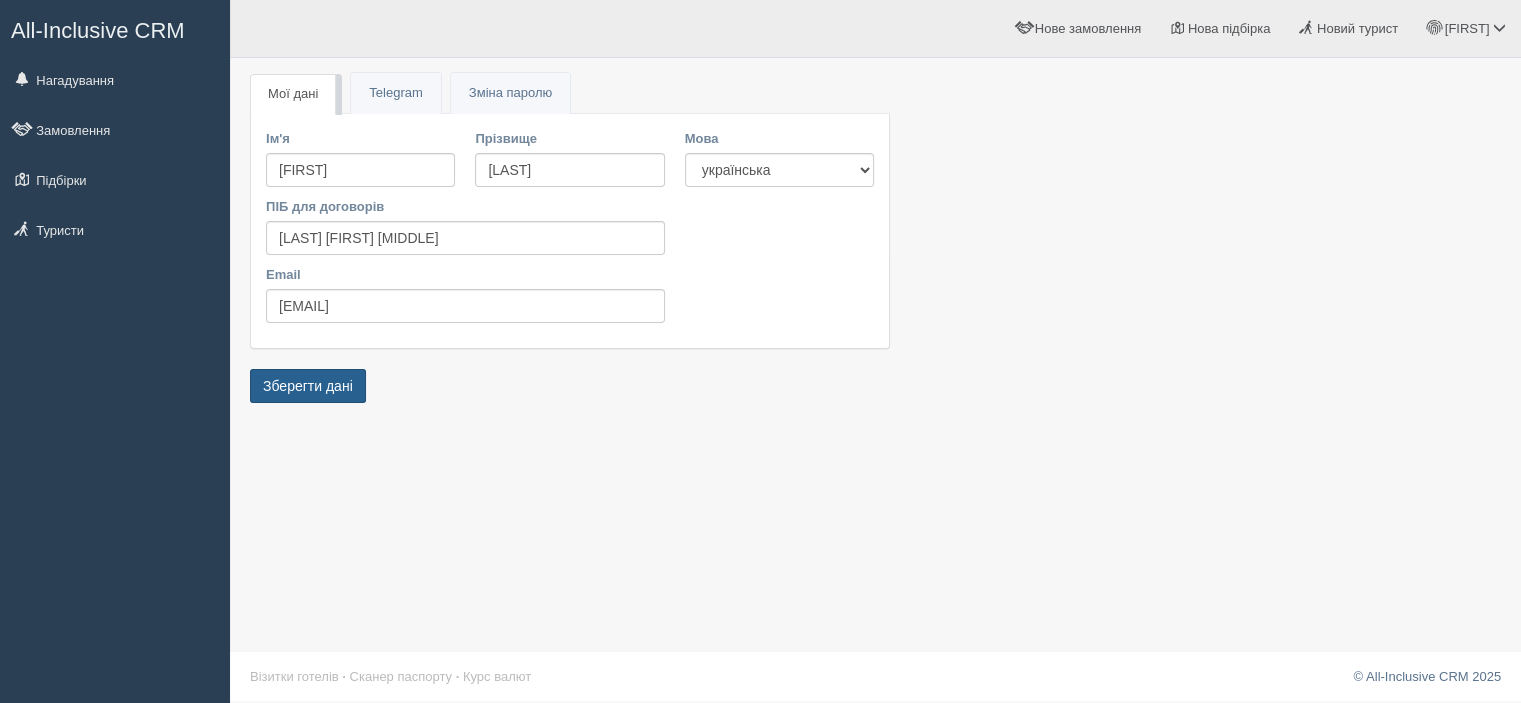 click on "Зберегти дані" at bounding box center [308, 386] 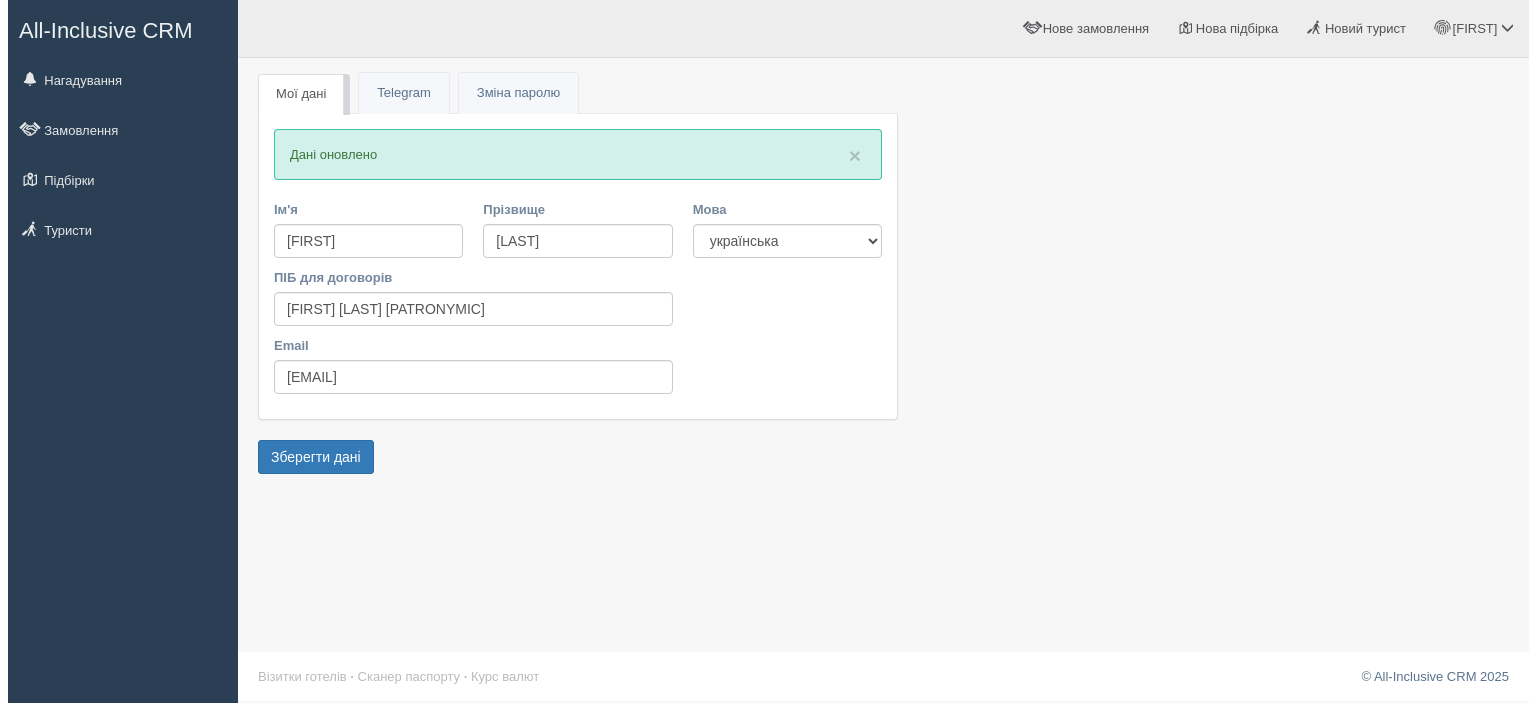 scroll, scrollTop: 0, scrollLeft: 0, axis: both 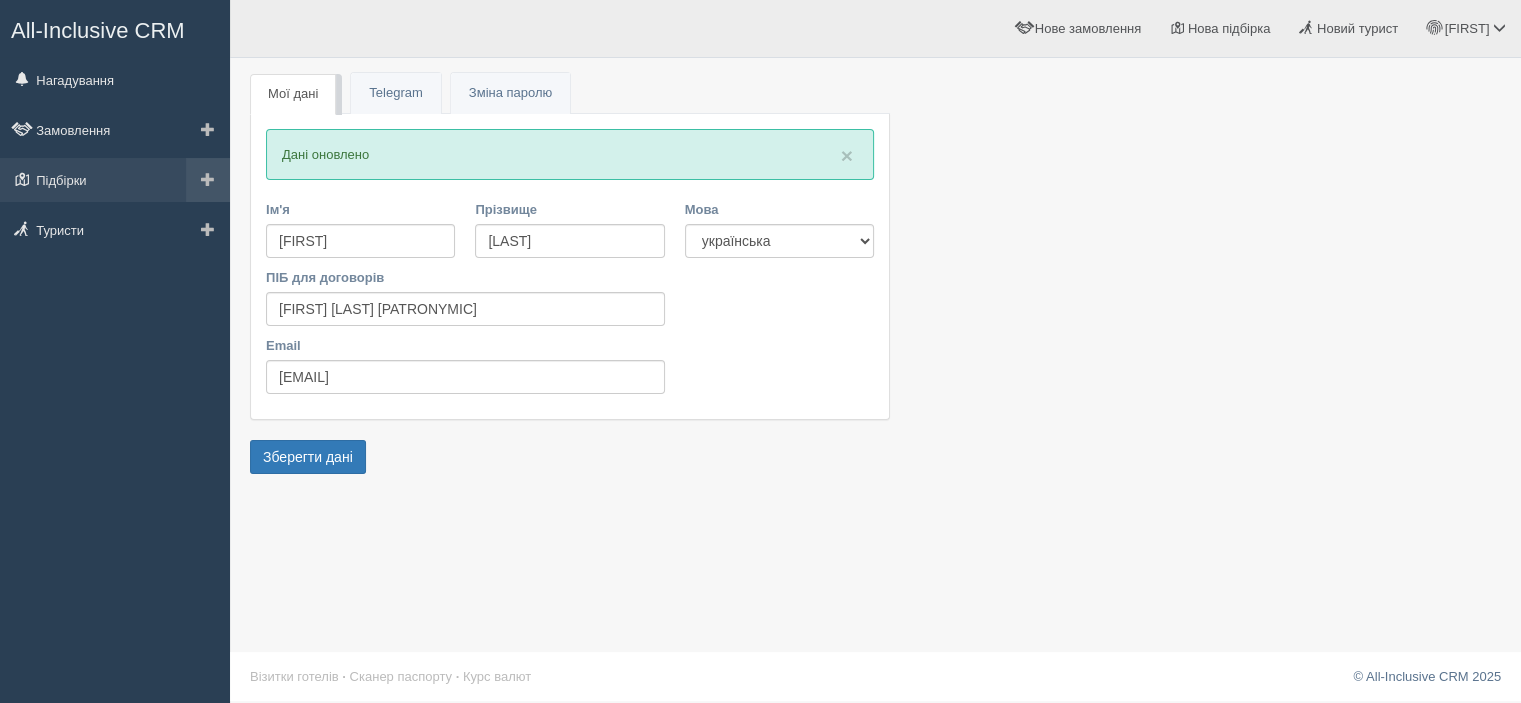 click at bounding box center (208, 179) 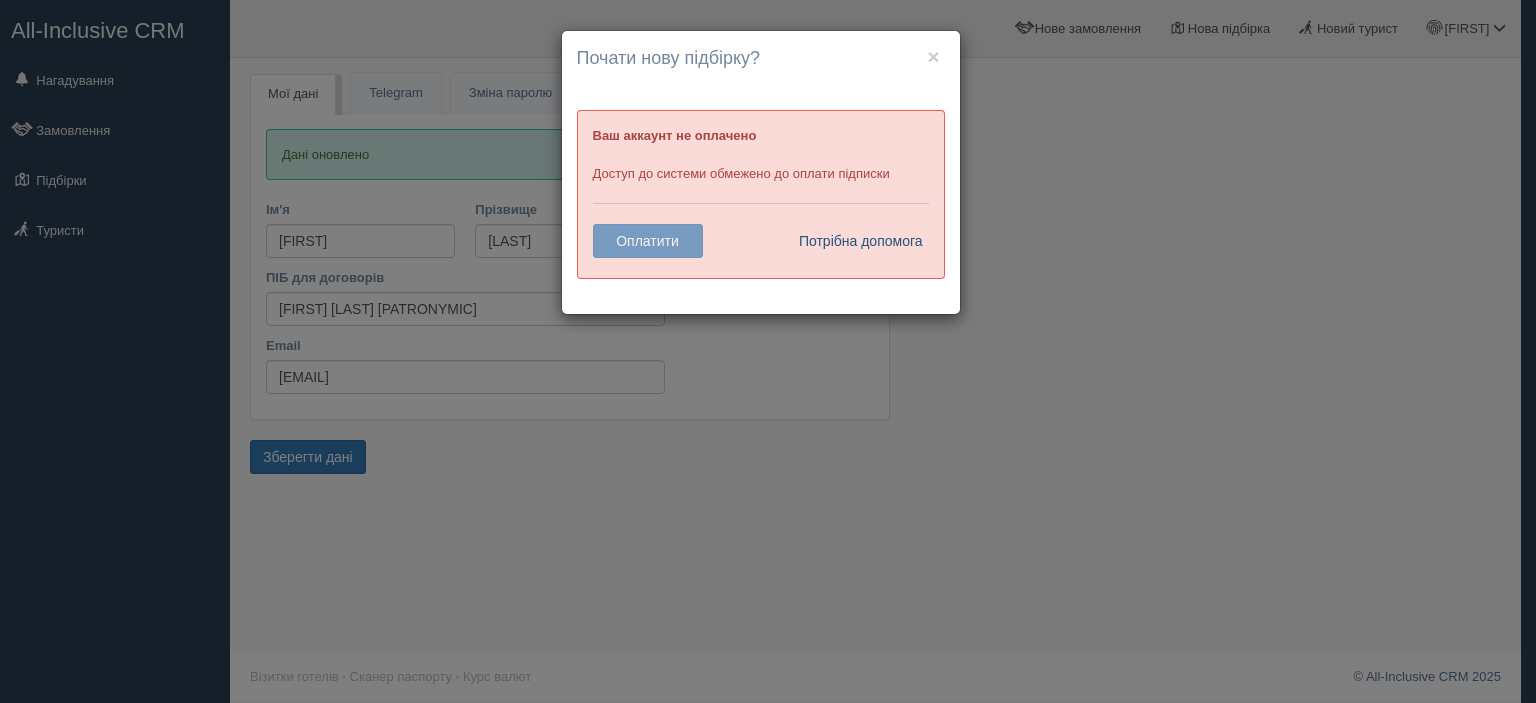 click on "Потрібна допомога" at bounding box center (855, 241) 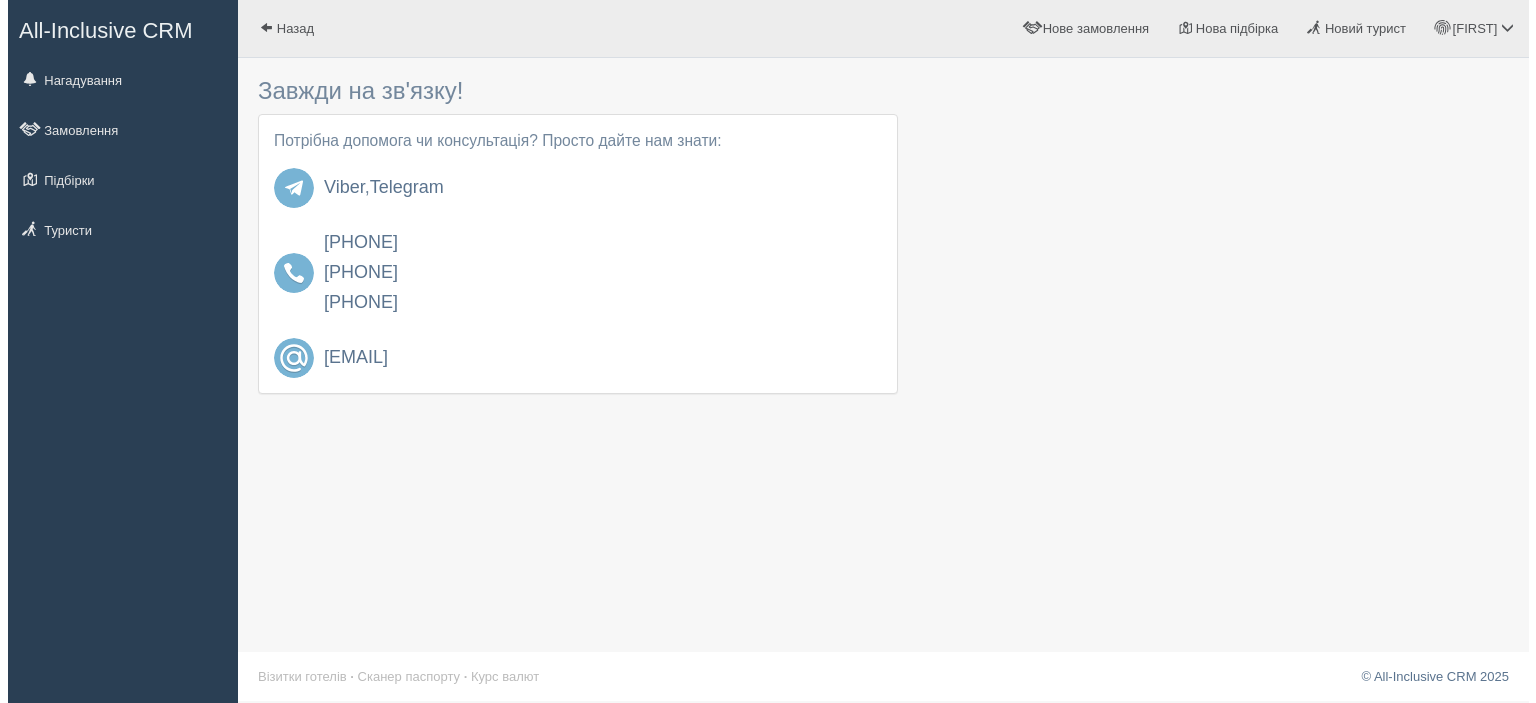 scroll, scrollTop: 0, scrollLeft: 0, axis: both 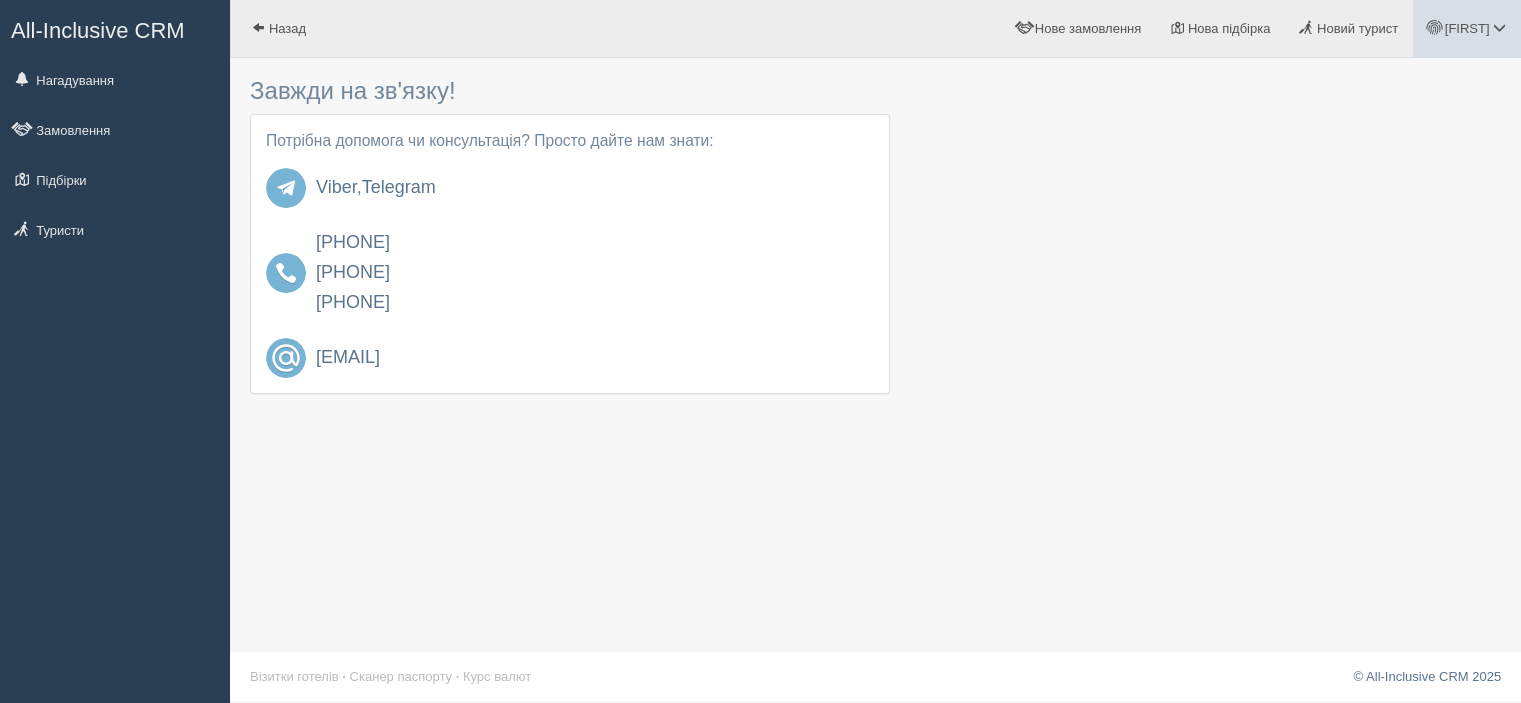 click on "[FIRST]" at bounding box center (1467, 28) 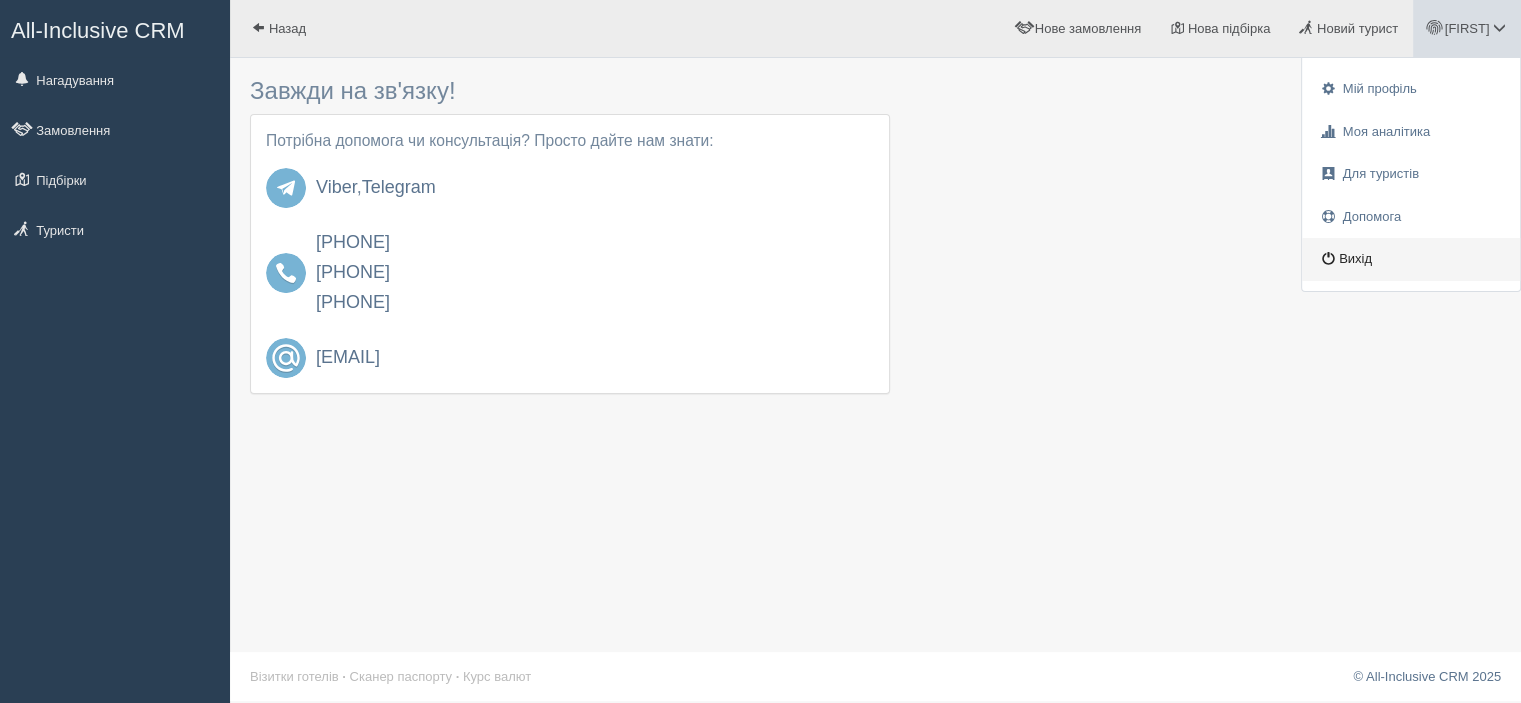 click on "Вихід" at bounding box center [1411, 259] 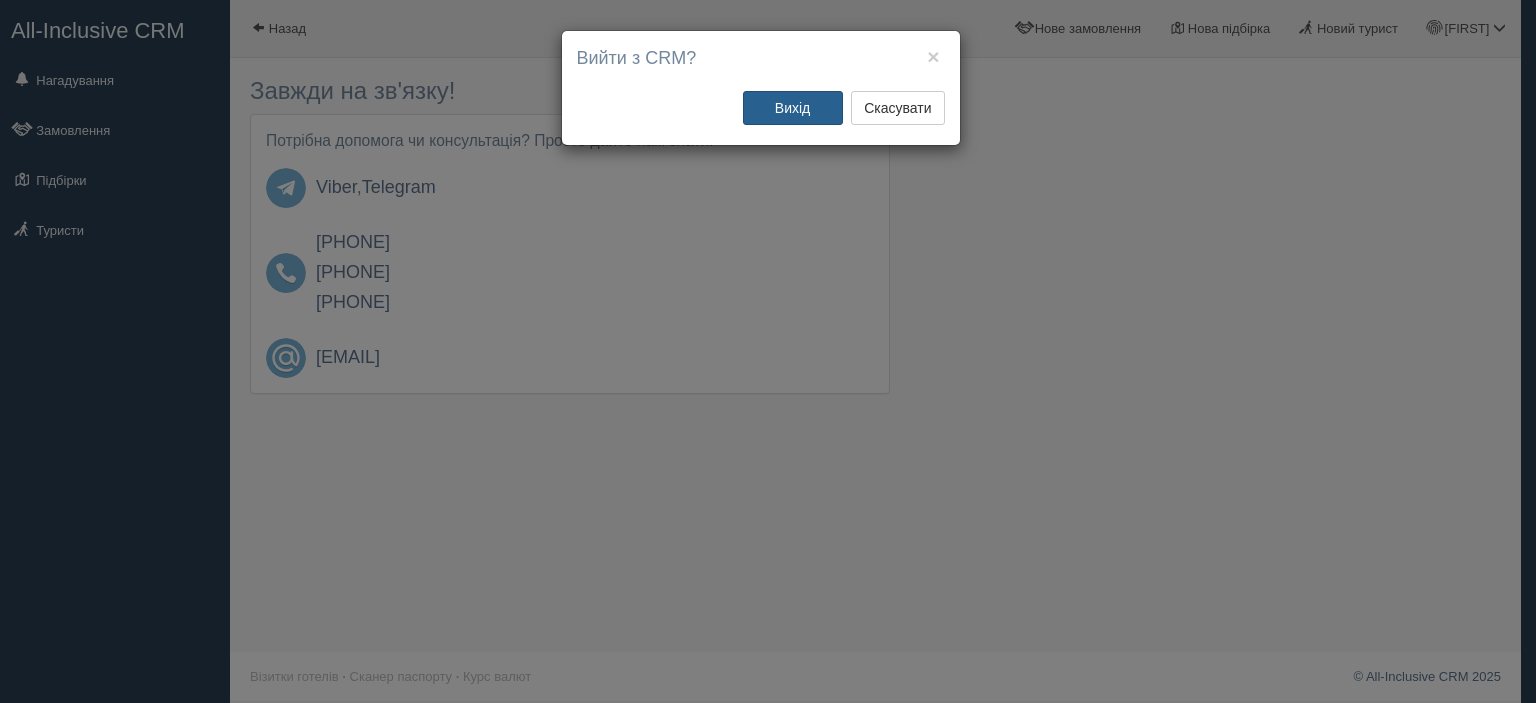 click on "Вихід" at bounding box center (793, 108) 